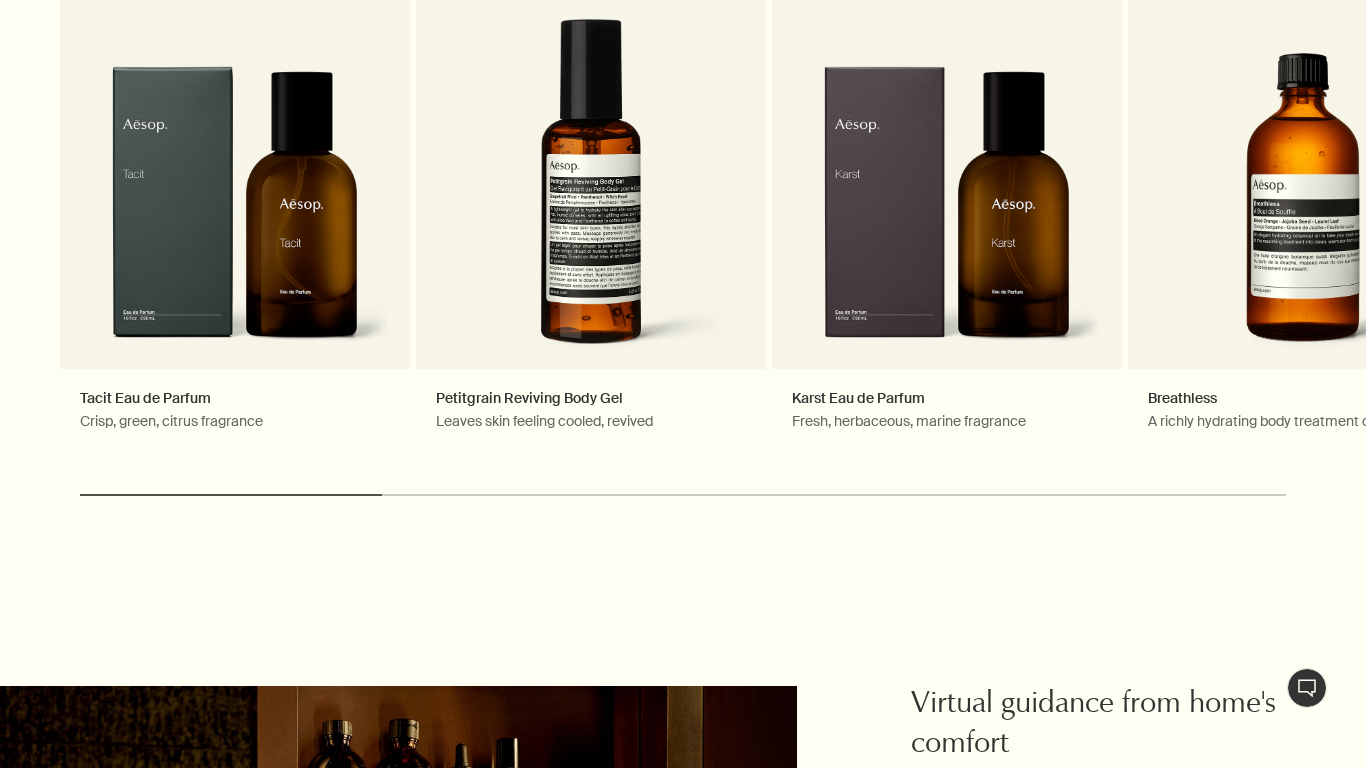 scroll, scrollTop: 0, scrollLeft: 0, axis: both 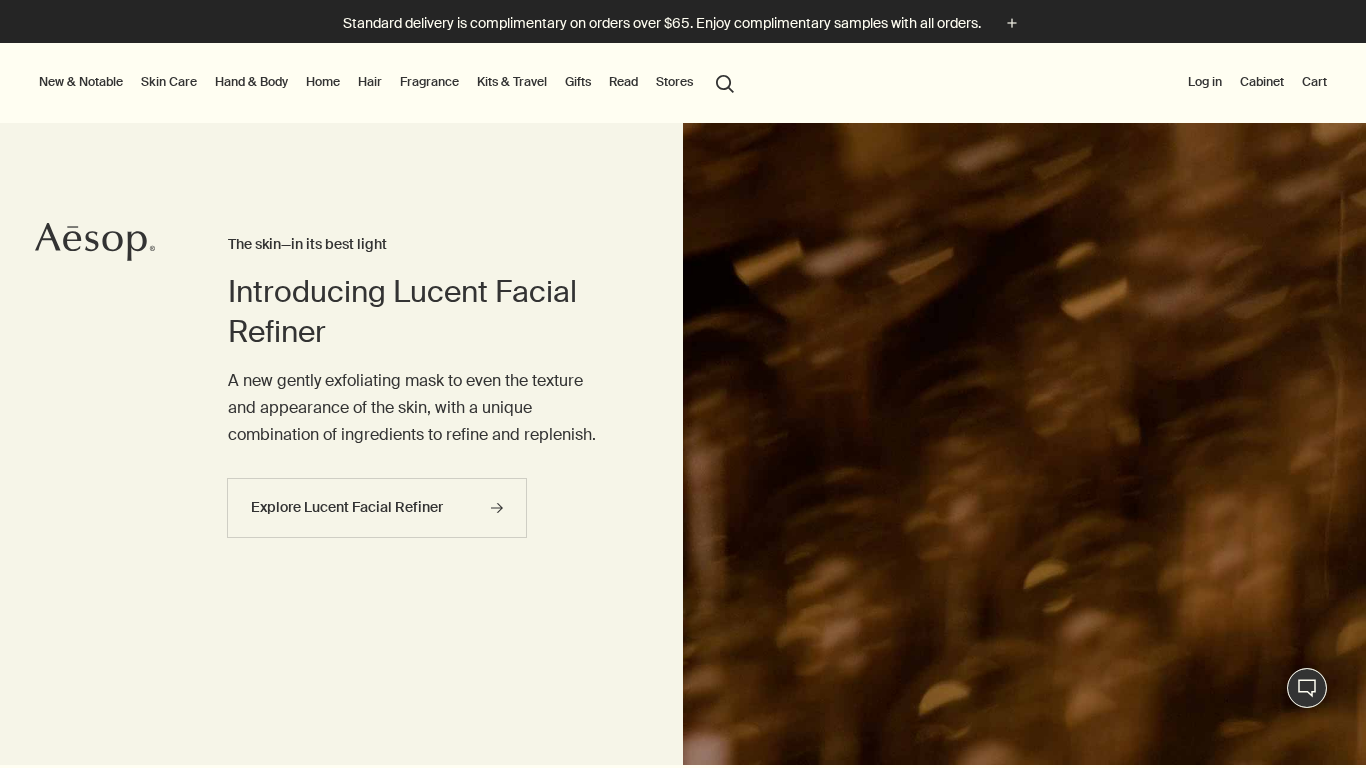 click on "Introducing Lucent Facial Refiner The skin—in its best light A new gently exfoliating mask to even the texture and appearance of the skin, with a unique combination of ingredients to refine and replenish. Explore Lucent Facial Refiner   rightArrow" at bounding box center (683, 444) 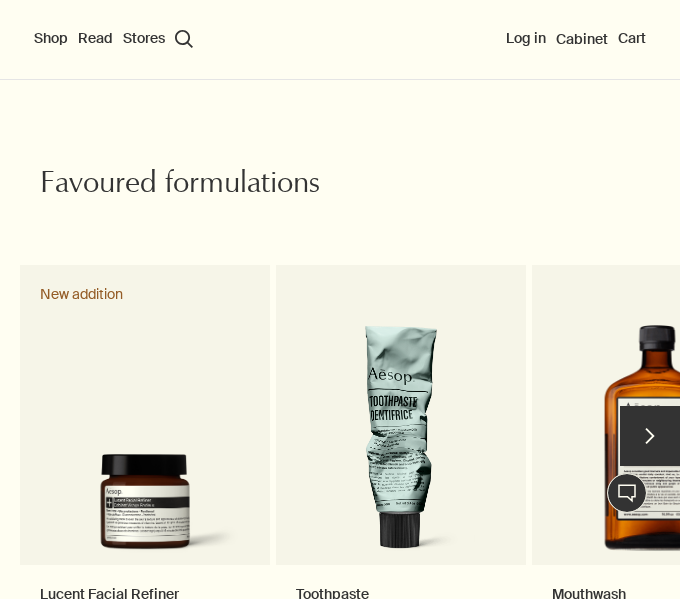 scroll, scrollTop: 1181, scrollLeft: 0, axis: vertical 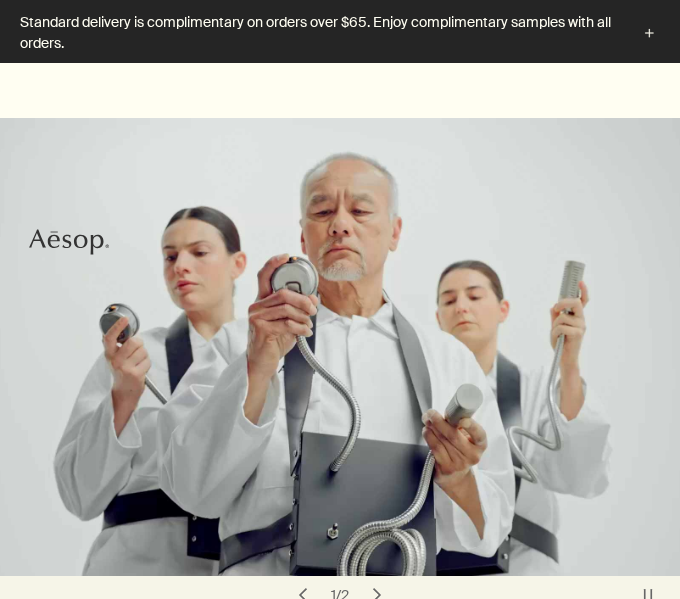 click on "Discover by category" at bounding box center (340, 2019) 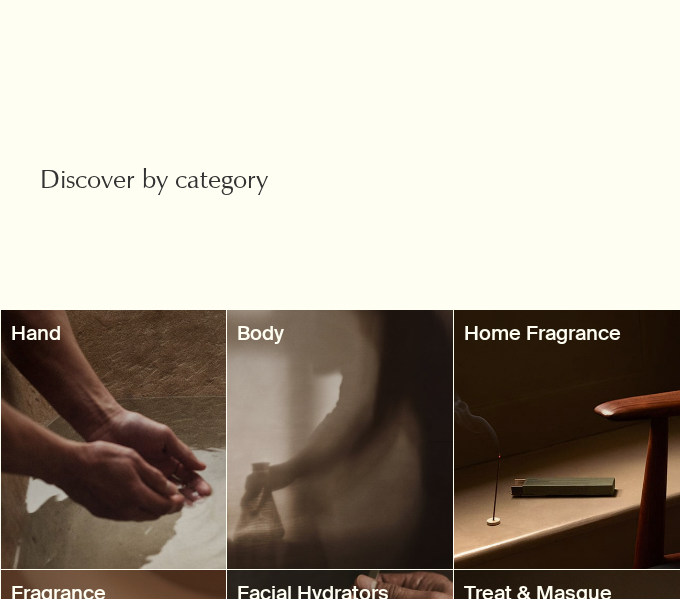 scroll, scrollTop: 1927, scrollLeft: 0, axis: vertical 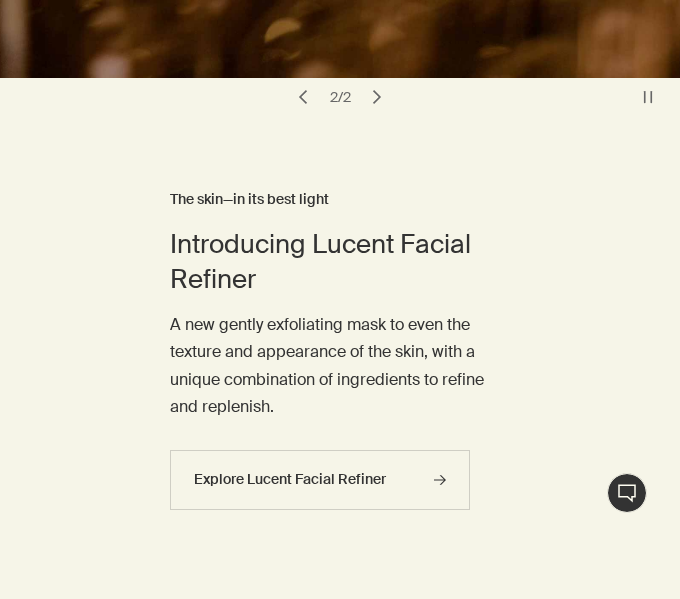 click on "A new gently exfoliating mask to even the texture and appearance of the skin, with a unique combination of ingredients to refine and replenish." at bounding box center [340, 365] 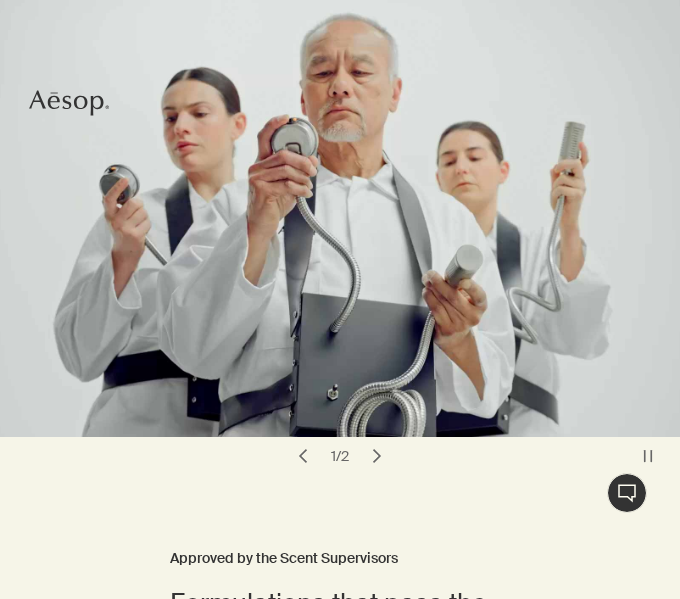 scroll, scrollTop: 162, scrollLeft: 0, axis: vertical 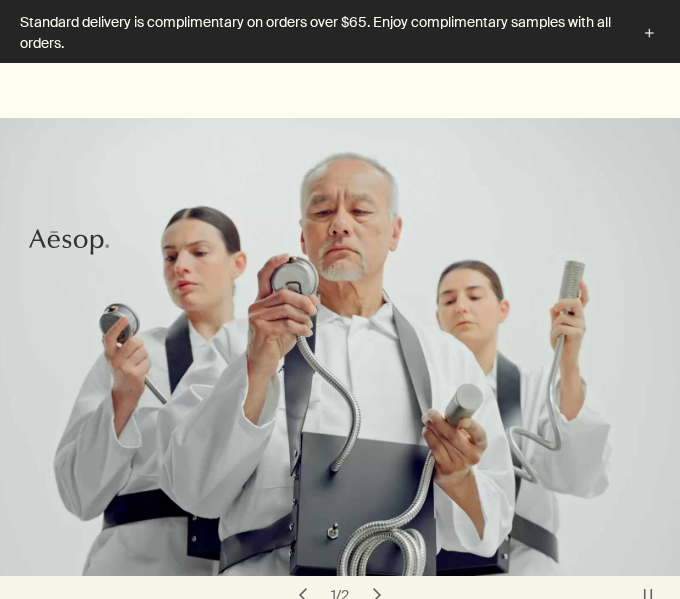 click on "chevron" at bounding box center (650, 1619) 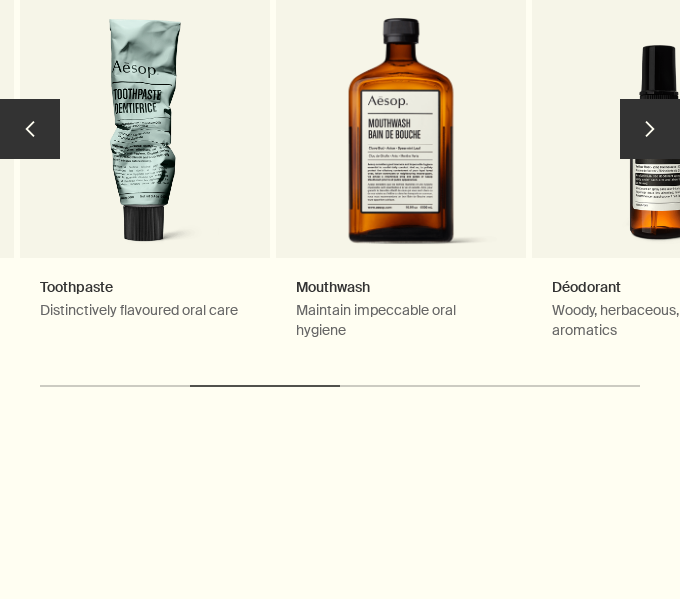 scroll, scrollTop: 1490, scrollLeft: 0, axis: vertical 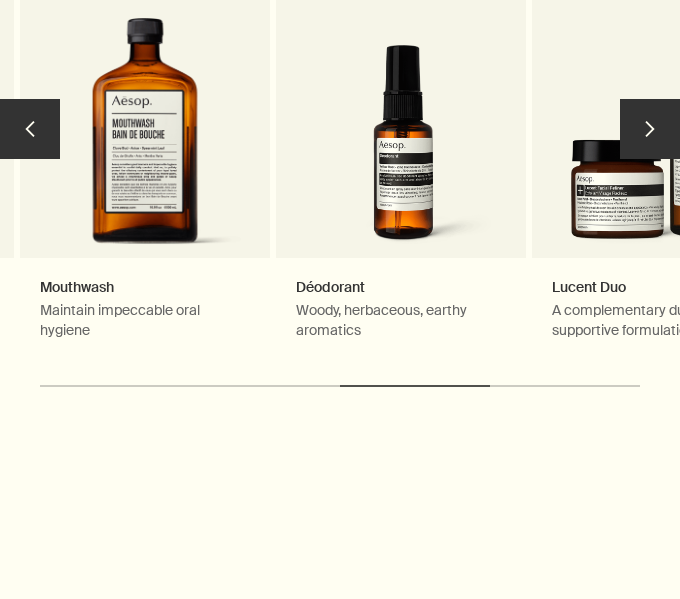 click on "chevron" at bounding box center [650, 129] 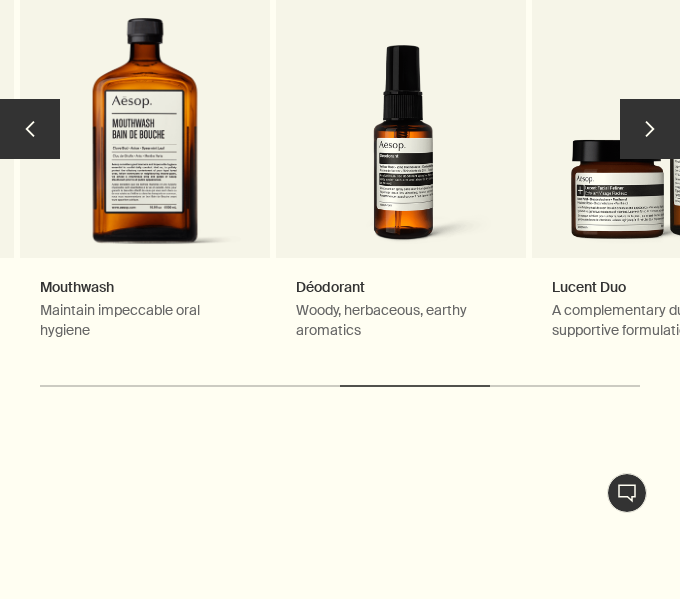 click on "chevron" at bounding box center [650, 129] 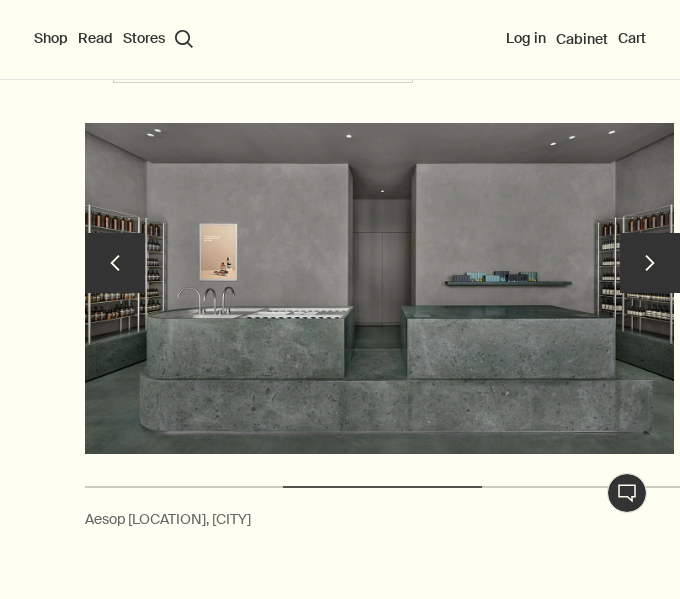 scroll, scrollTop: 5323, scrollLeft: 0, axis: vertical 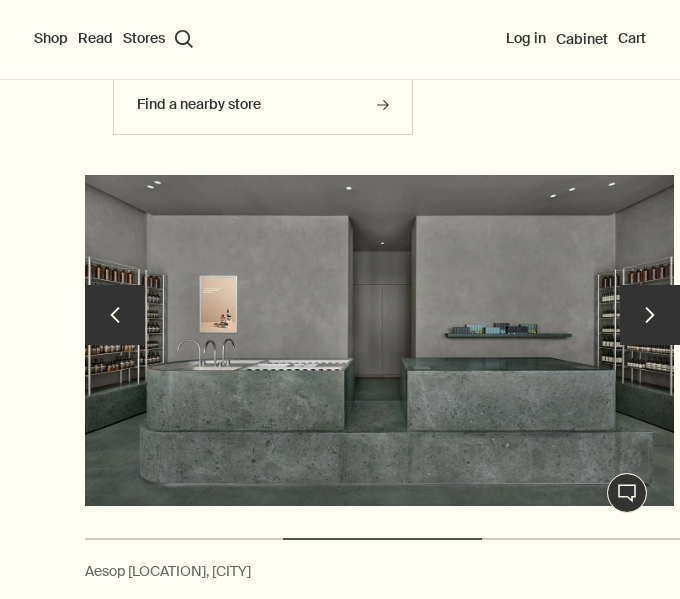click on "chevron" at bounding box center (650, 315) 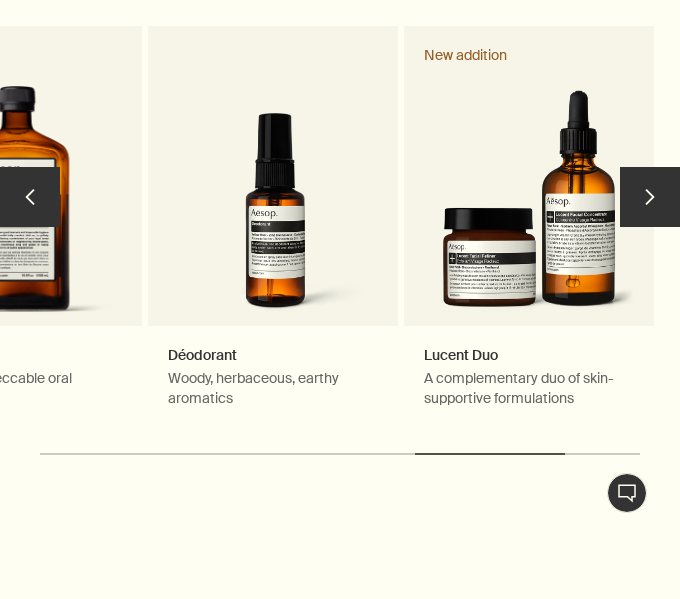 scroll, scrollTop: 1370, scrollLeft: 0, axis: vertical 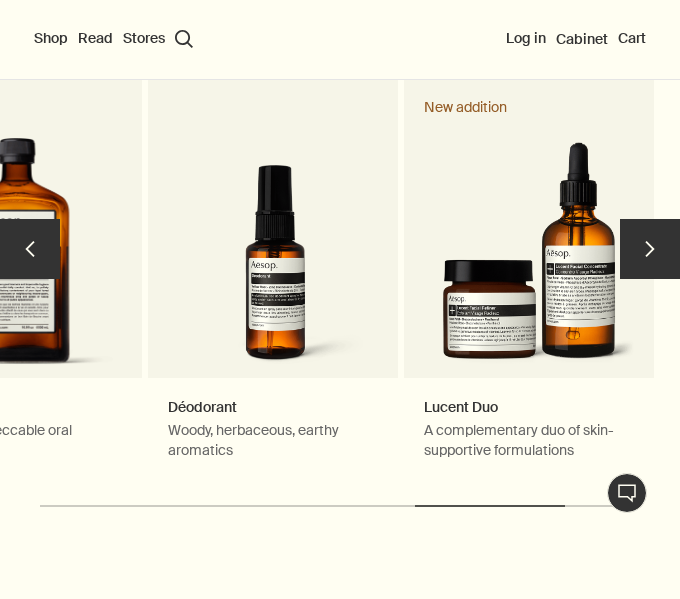 click on "chevron" at bounding box center (650, 249) 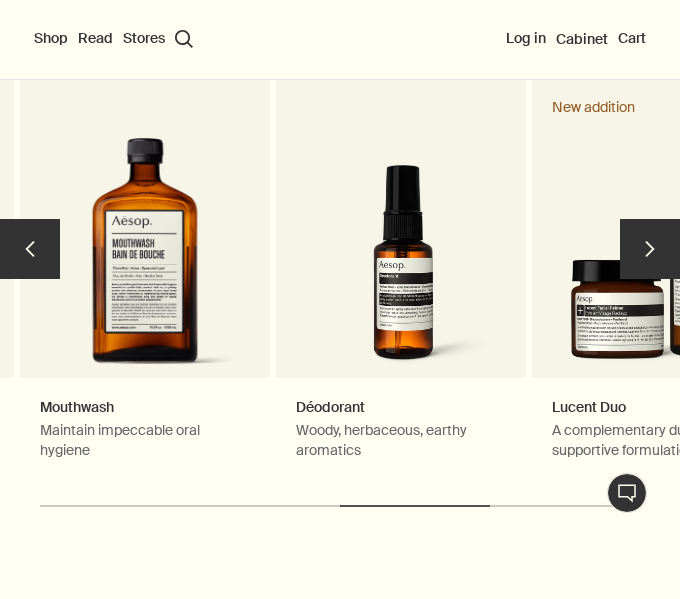 click on "chevron" at bounding box center (30, 249) 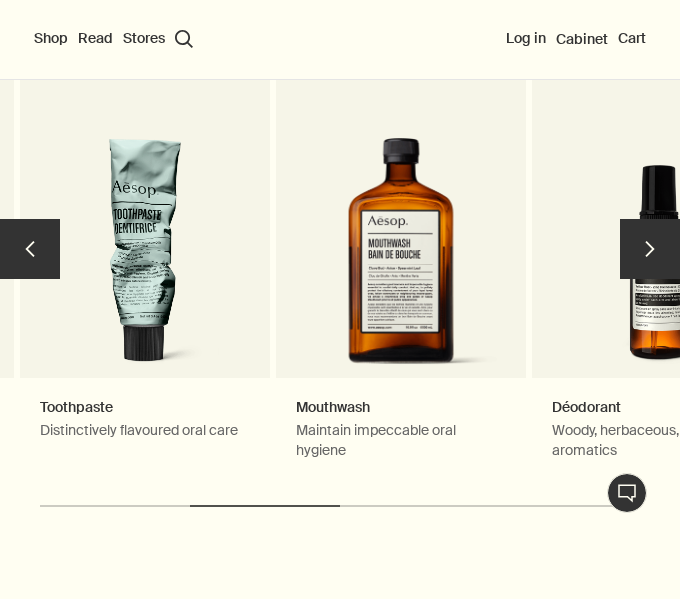 click on "chevron" at bounding box center [30, 249] 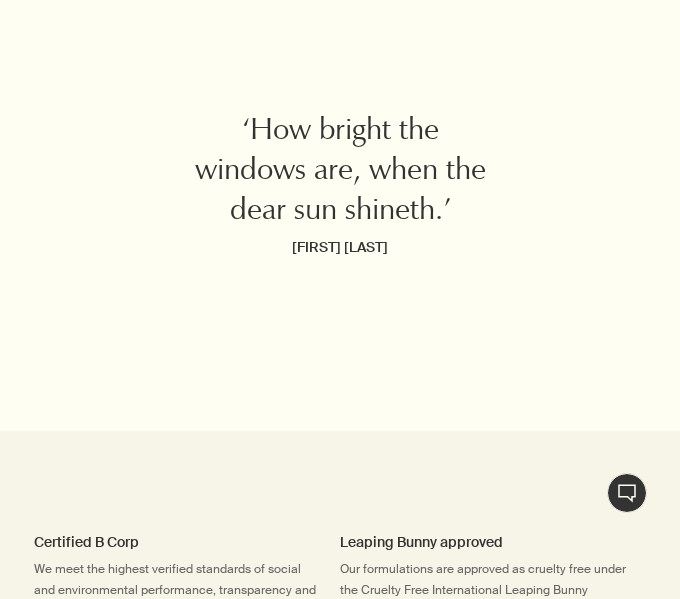scroll, scrollTop: 5952, scrollLeft: 0, axis: vertical 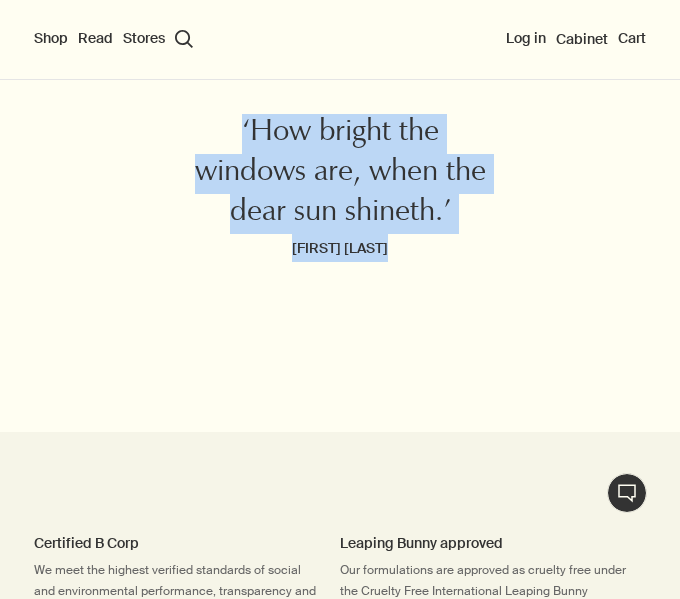 drag, startPoint x: 211, startPoint y: 130, endPoint x: 555, endPoint y: 257, distance: 366.6947 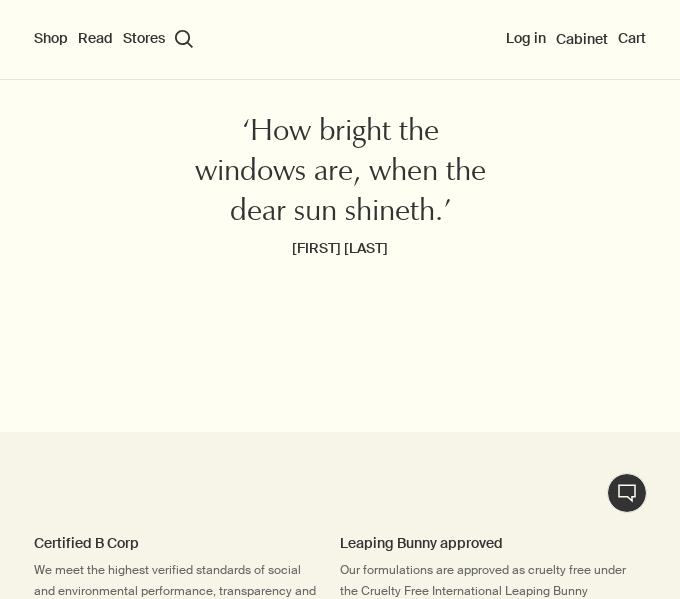 click on "‘How bright the windows are, when the dear sun shineth.’" at bounding box center (340, 174) 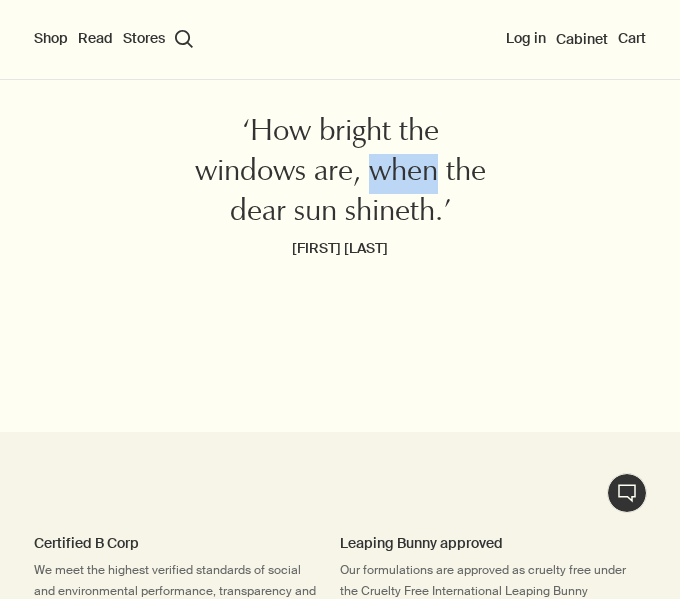 click on "‘How bright the windows are, when the dear sun shineth.’" at bounding box center [340, 174] 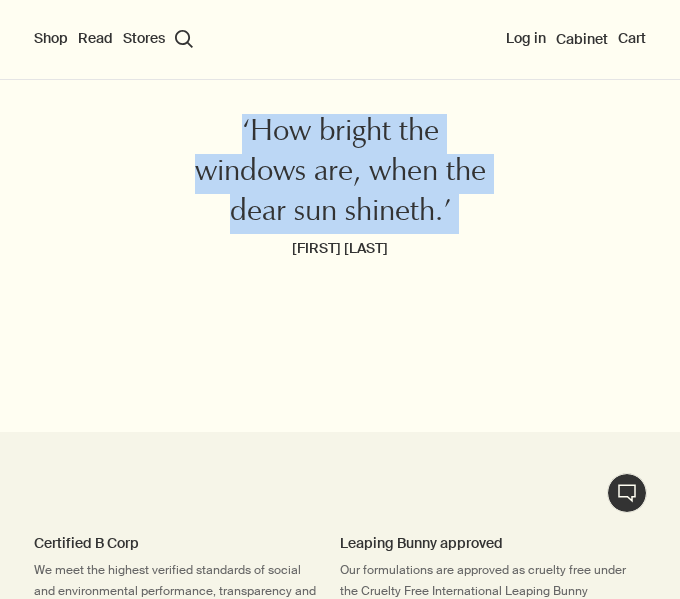 click on "‘How bright the windows are, when the dear sun shineth.’" at bounding box center [340, 174] 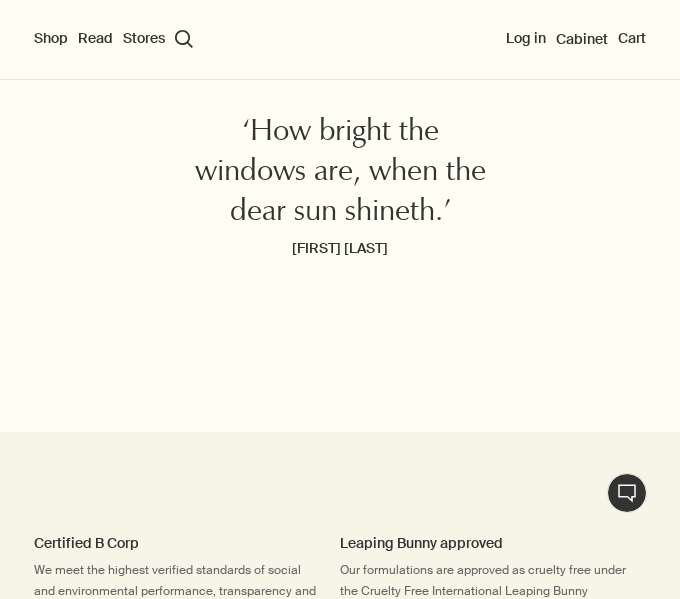click on "‘How bright the windows are, when the dear sun shineth.’" at bounding box center [340, 174] 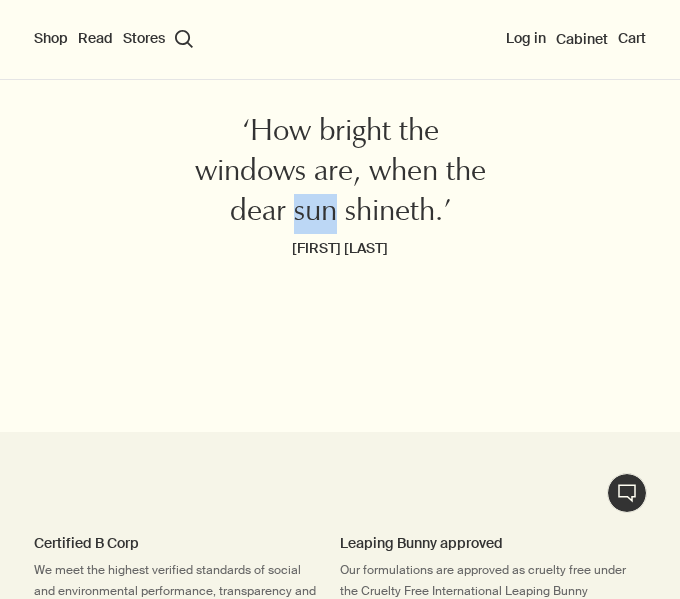 click on "‘How bright the windows are, when the dear sun shineth.’" at bounding box center (340, 174) 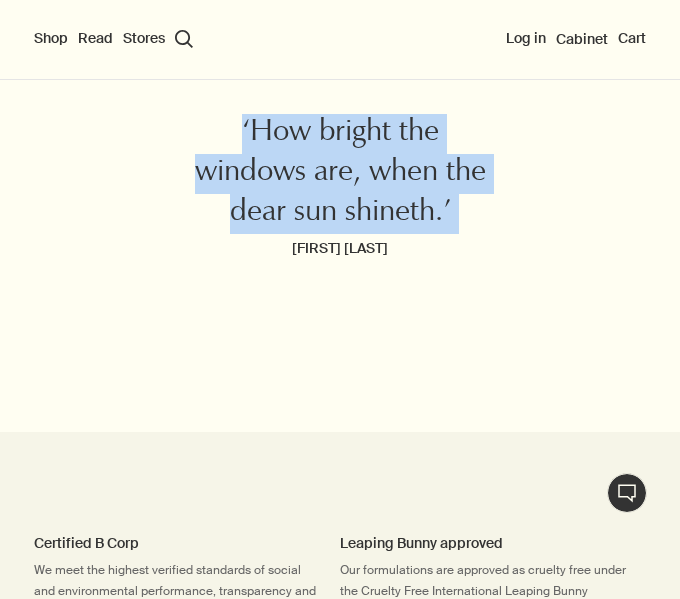 click on "‘How bright the windows are, when the dear sun shineth.’" at bounding box center [340, 174] 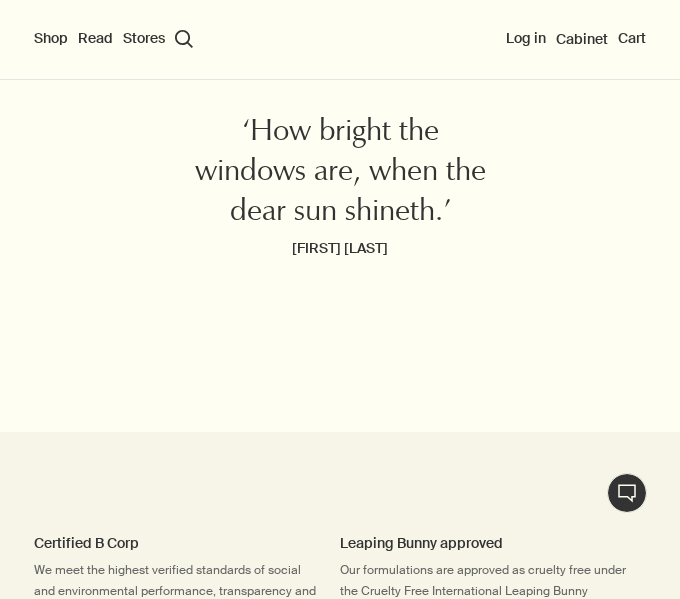 click on "‘How bright the windows are, when the dear sun shineth.’" at bounding box center (340, 174) 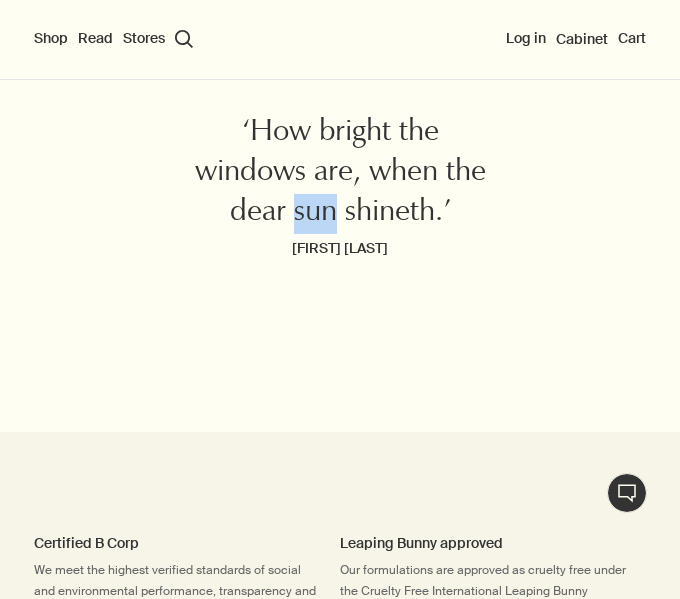 click on "‘How bright the windows are, when the dear sun shineth.’" at bounding box center [340, 174] 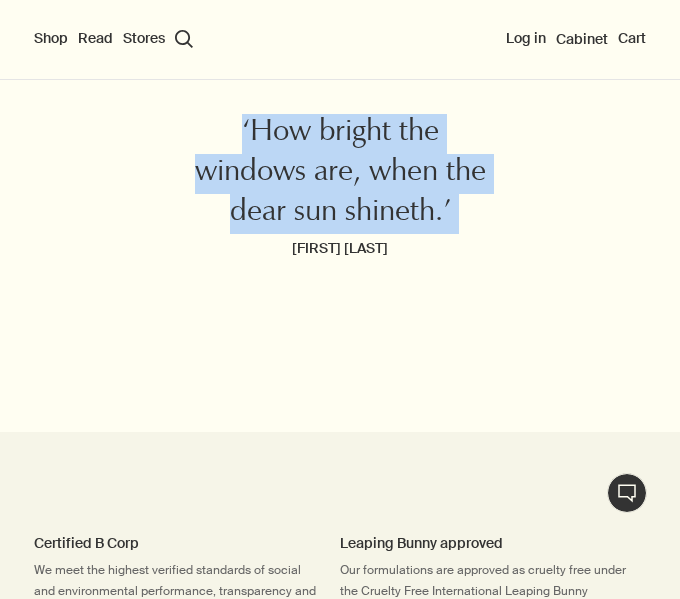click on "‘How bright the windows are, when the dear sun shineth.’" at bounding box center (340, 174) 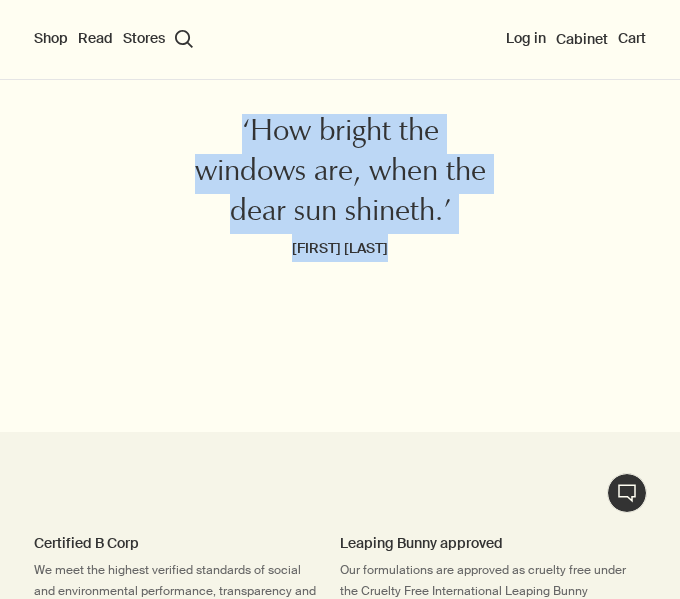 drag, startPoint x: 241, startPoint y: 127, endPoint x: 557, endPoint y: 291, distance: 356.02246 